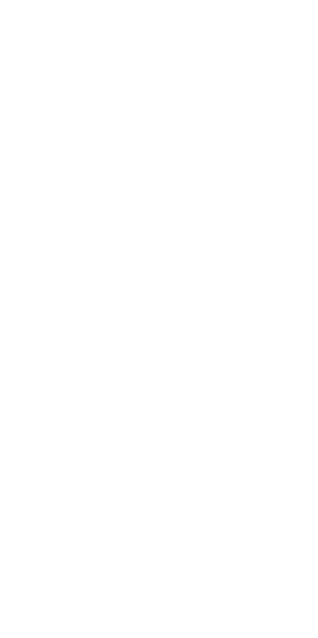 scroll, scrollTop: 0, scrollLeft: 0, axis: both 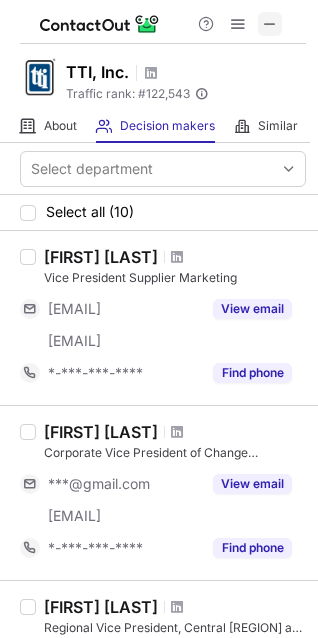 click at bounding box center [270, 24] 